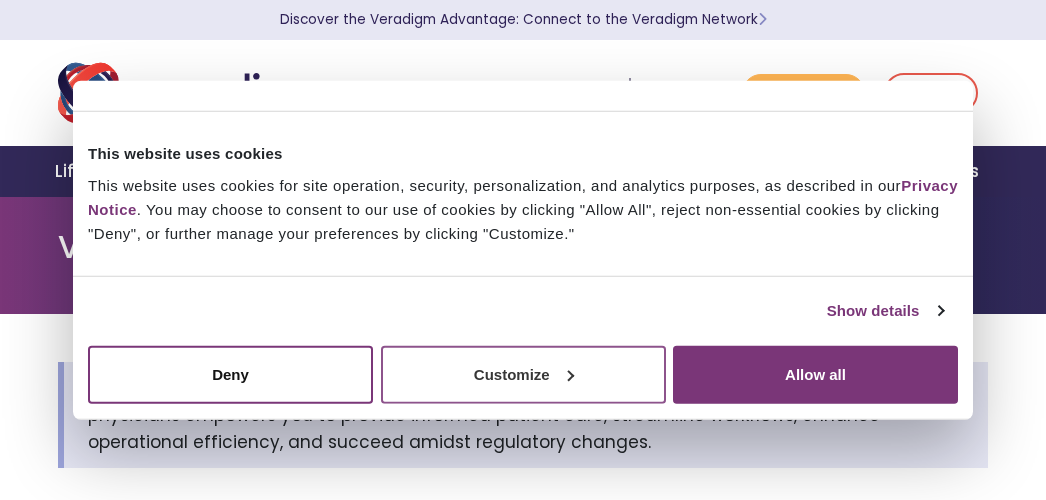 scroll, scrollTop: 0, scrollLeft: 0, axis: both 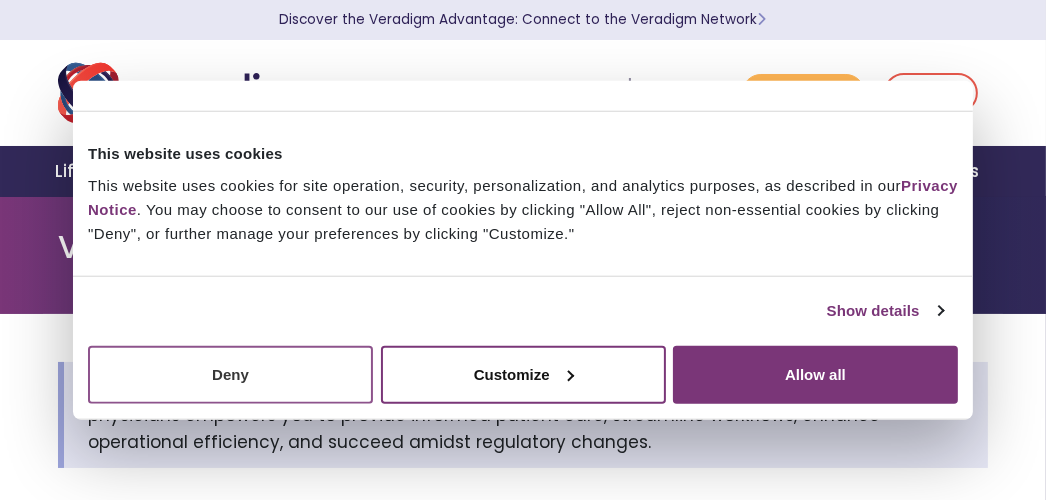 click on "Deny" at bounding box center [230, 374] 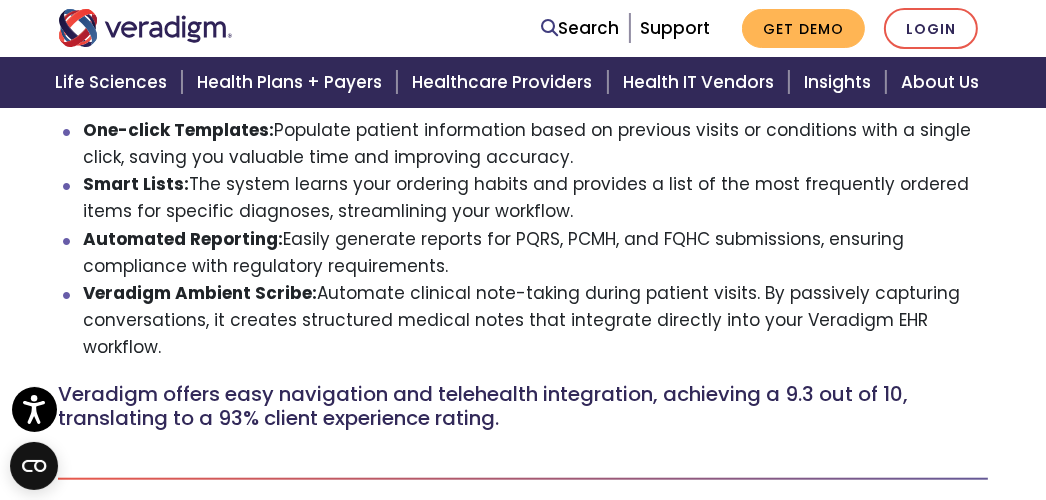 scroll, scrollTop: 1389, scrollLeft: 0, axis: vertical 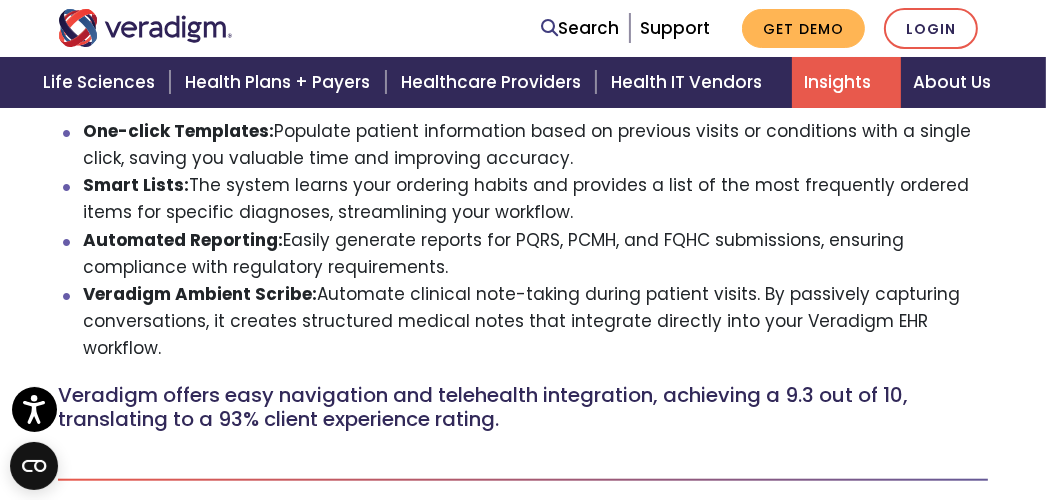 click on "Insights" at bounding box center (846, 82) 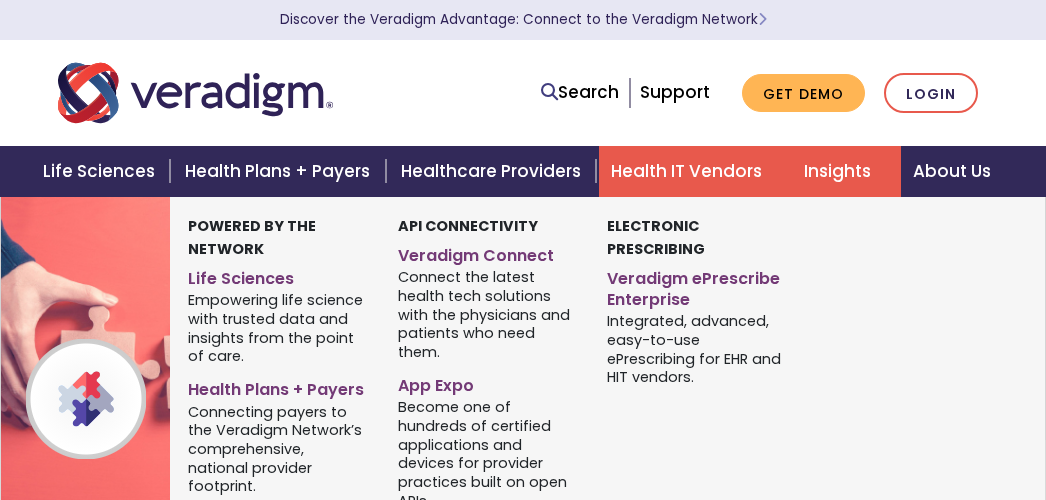 scroll, scrollTop: 0, scrollLeft: 0, axis: both 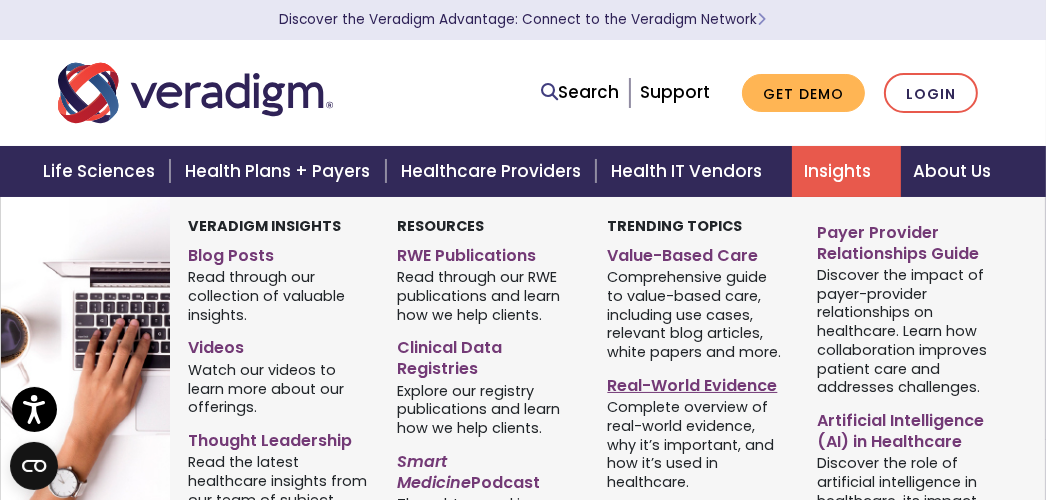 click on "Real-World Evidence" at bounding box center (697, 382) 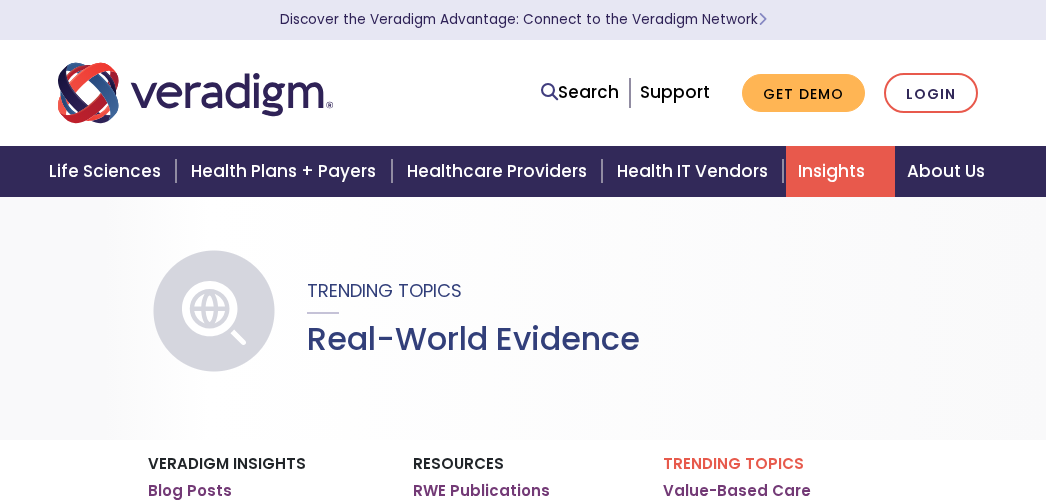 scroll, scrollTop: 0, scrollLeft: 0, axis: both 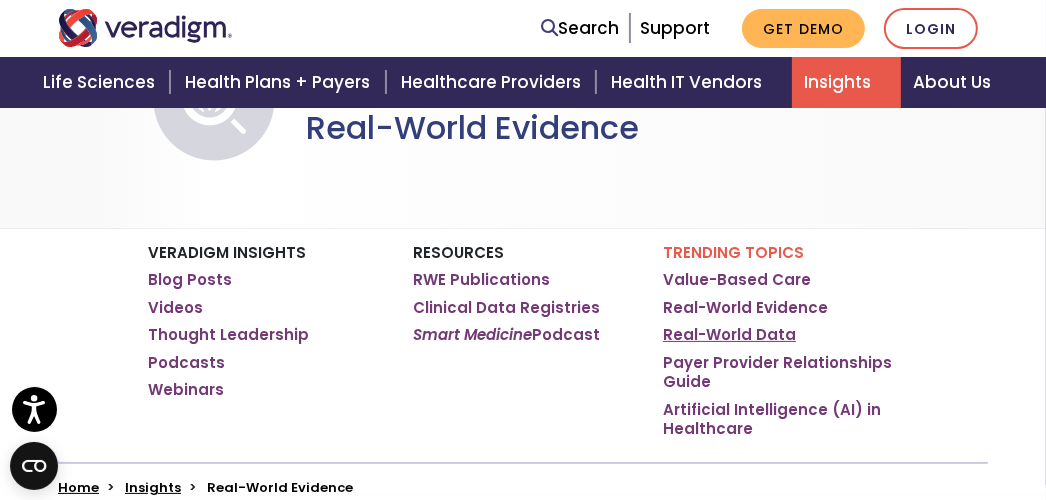 click on "Real-World Data" at bounding box center [729, 335] 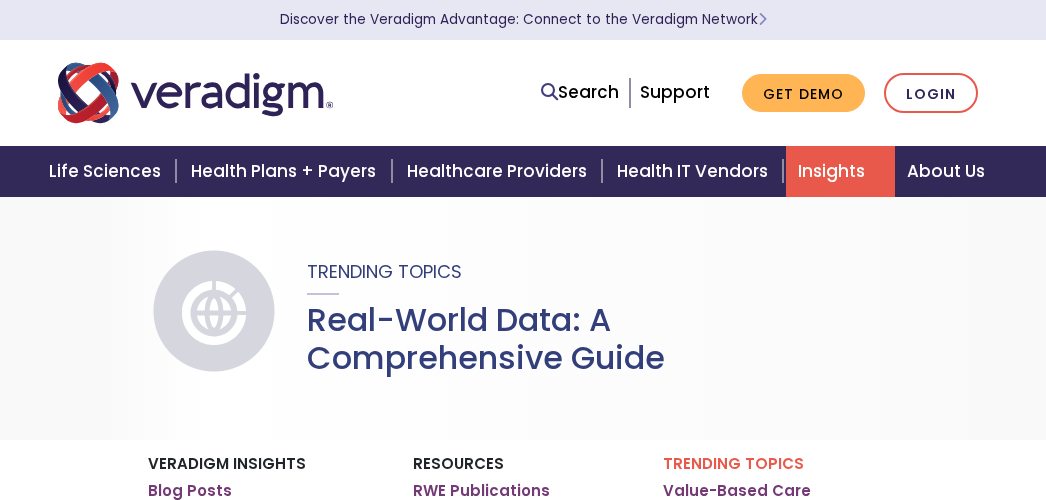 scroll, scrollTop: 0, scrollLeft: 0, axis: both 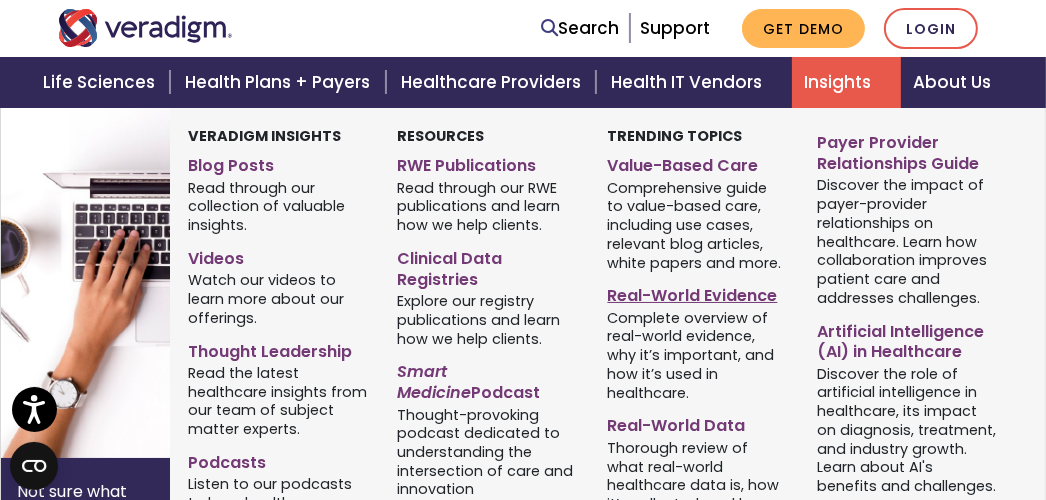 click on "Real-World Evidence" at bounding box center [697, 292] 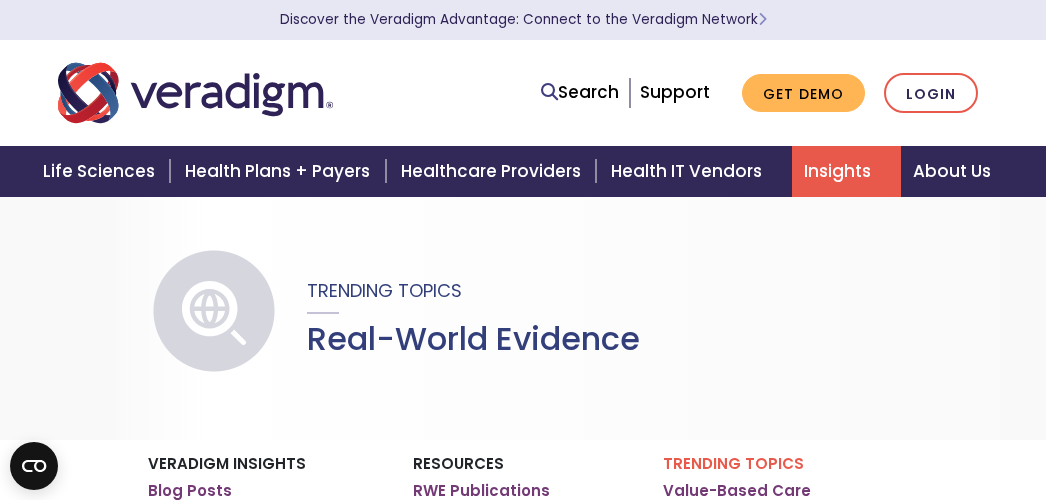 scroll, scrollTop: 0, scrollLeft: 0, axis: both 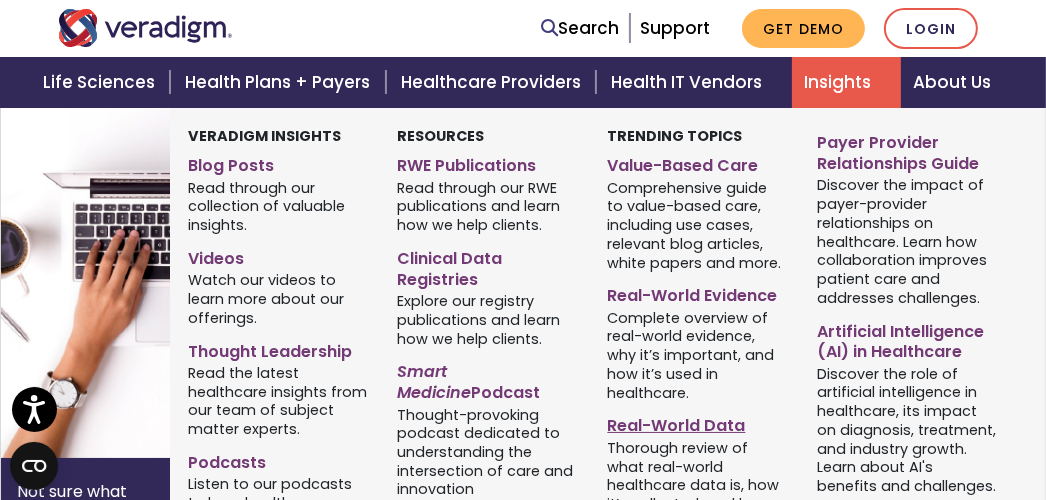 click on "Real-World Data" at bounding box center [697, 422] 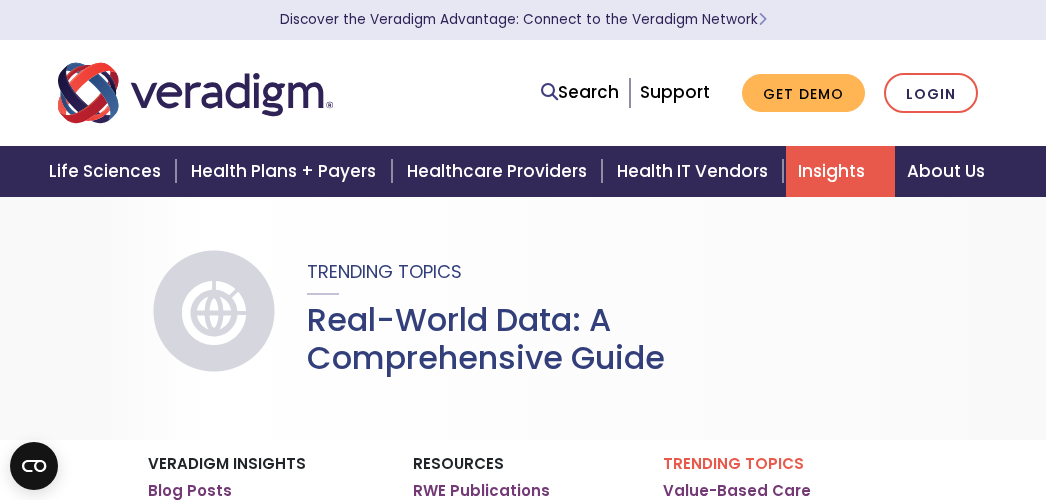 scroll, scrollTop: 0, scrollLeft: 0, axis: both 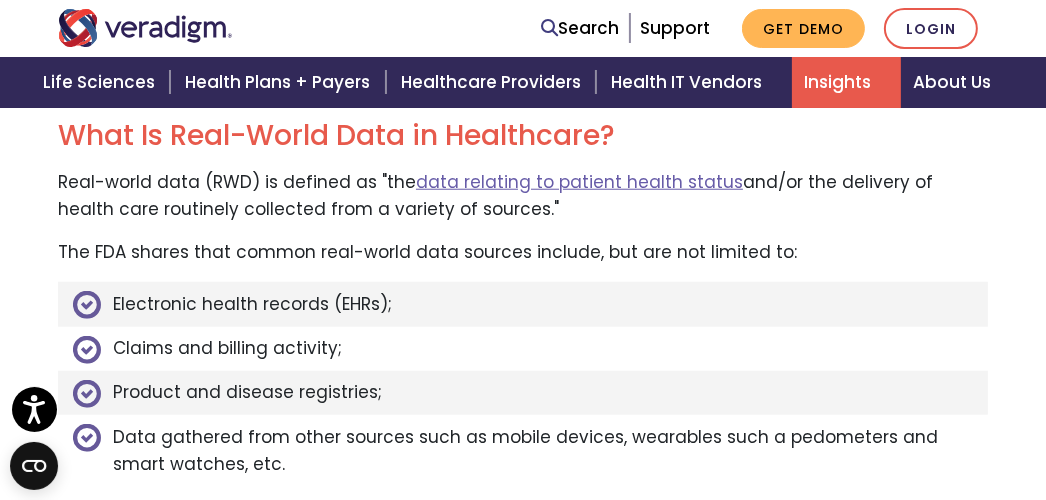 click on "Electronic health records (EHRs);" at bounding box center (523, 304) 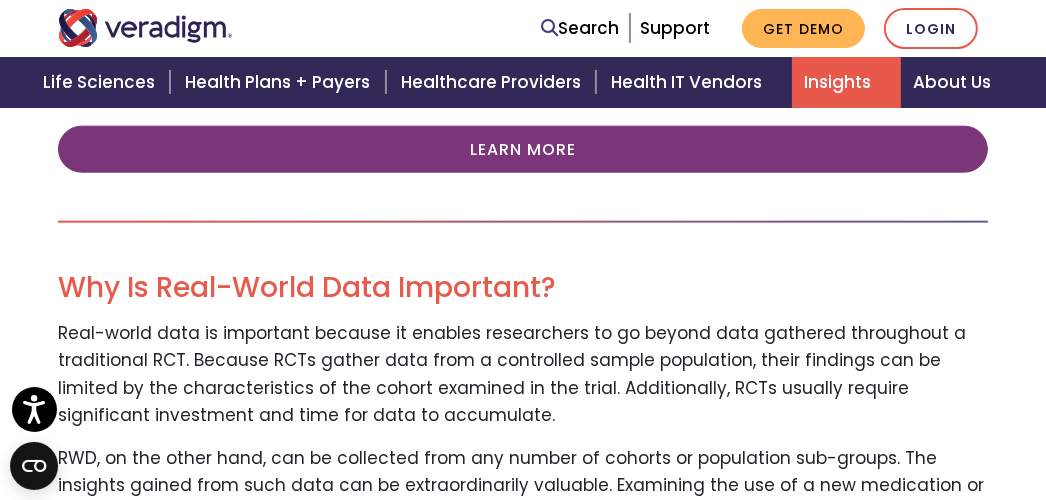 scroll, scrollTop: 1913, scrollLeft: 0, axis: vertical 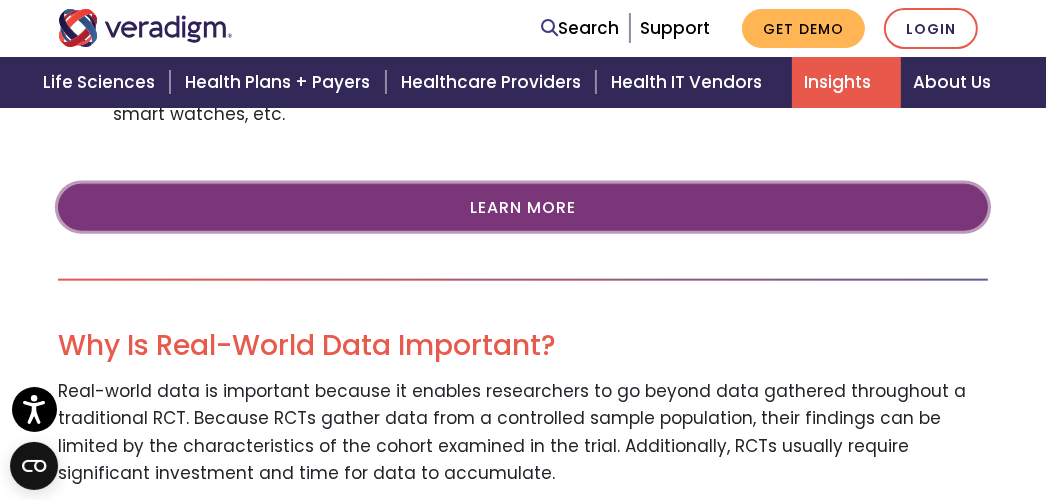 click on "Learn More" at bounding box center [523, 207] 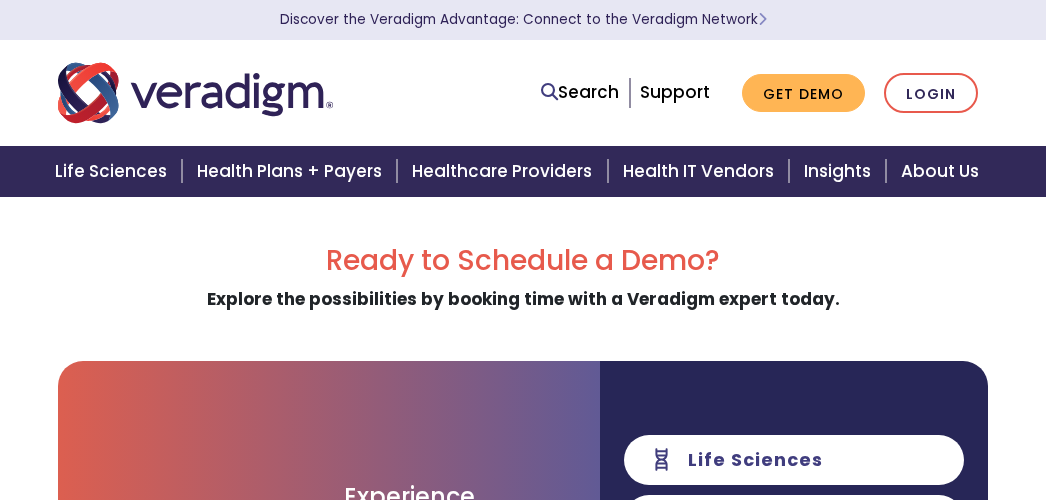 scroll, scrollTop: 0, scrollLeft: 0, axis: both 